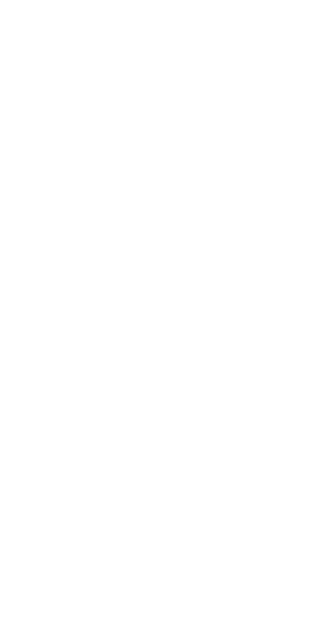 scroll, scrollTop: 0, scrollLeft: 0, axis: both 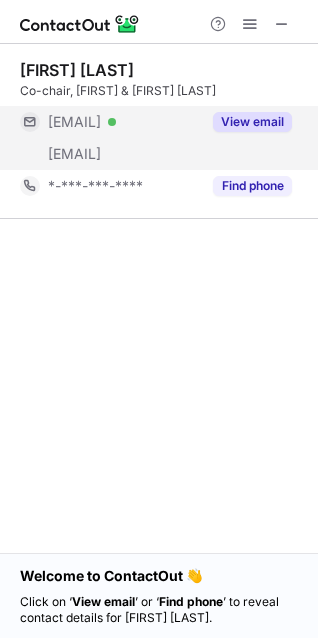 click on "View email" at bounding box center [252, 122] 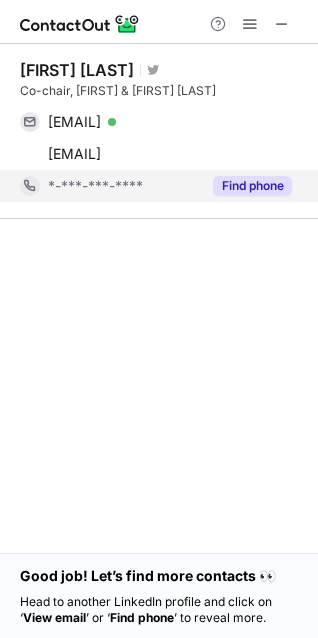 click on "Find phone" at bounding box center (252, 186) 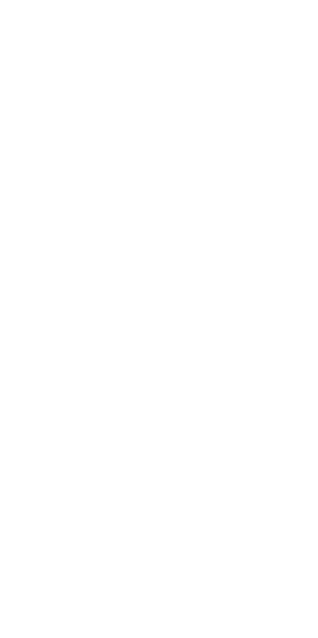 scroll, scrollTop: 0, scrollLeft: 0, axis: both 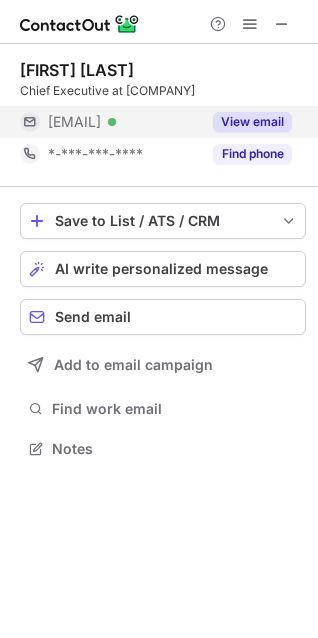 click on "View email" at bounding box center [252, 122] 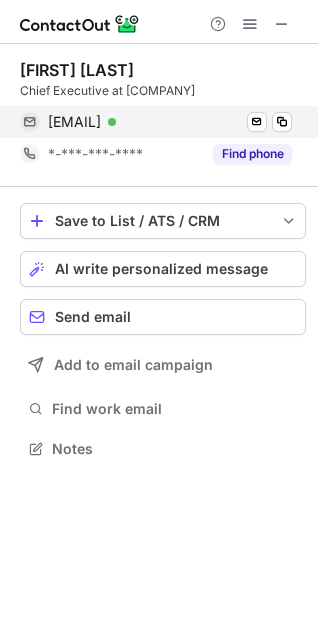 drag, startPoint x: 47, startPoint y: 118, endPoint x: 214, endPoint y: 127, distance: 167.24234 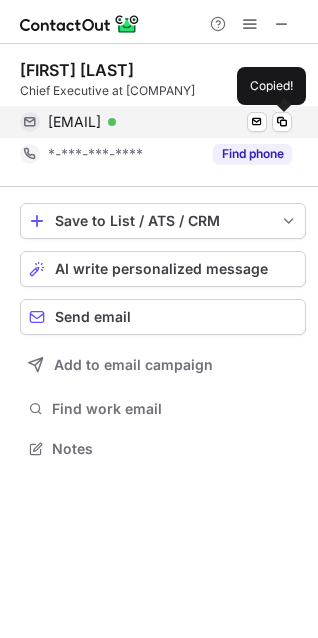 copy on "stepheng@wacoint.co.za" 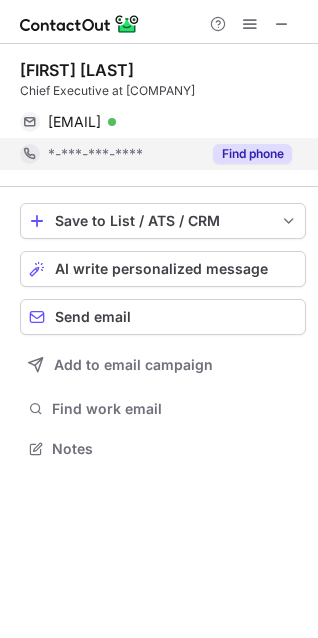 click on "Find phone" at bounding box center (252, 154) 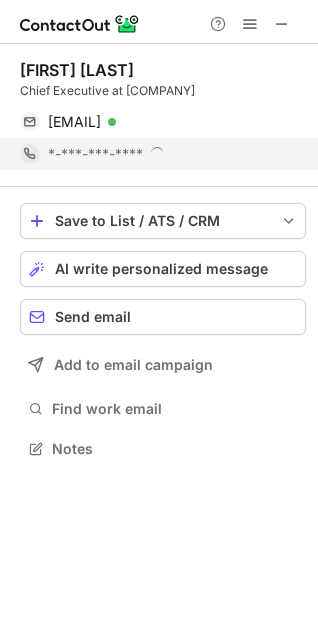scroll, scrollTop: 10, scrollLeft: 10, axis: both 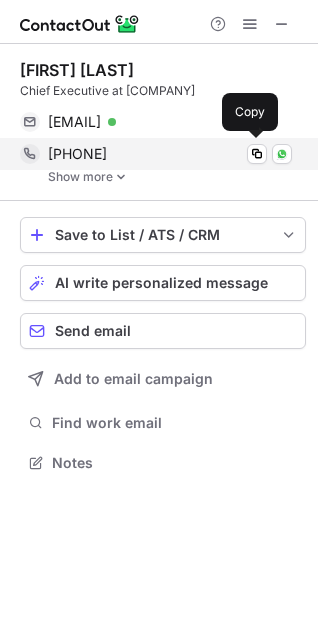 drag, startPoint x: 175, startPoint y: 152, endPoint x: 49, endPoint y: 155, distance: 126.035706 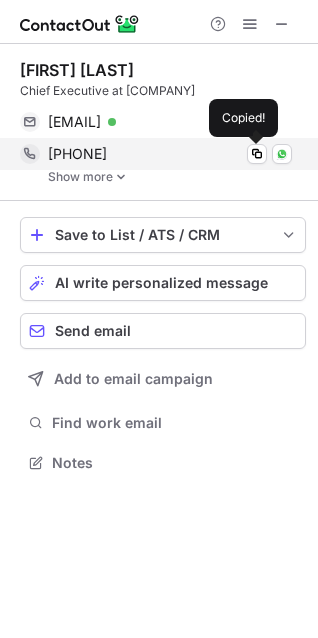 copy on "+27834197408" 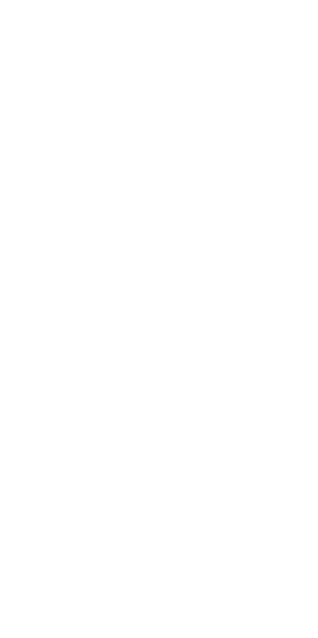 scroll, scrollTop: 0, scrollLeft: 0, axis: both 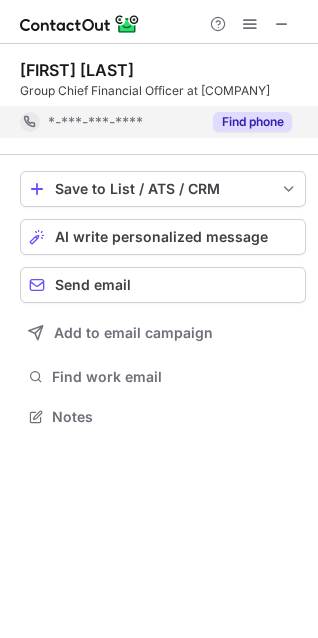 click on "Find phone" at bounding box center (252, 122) 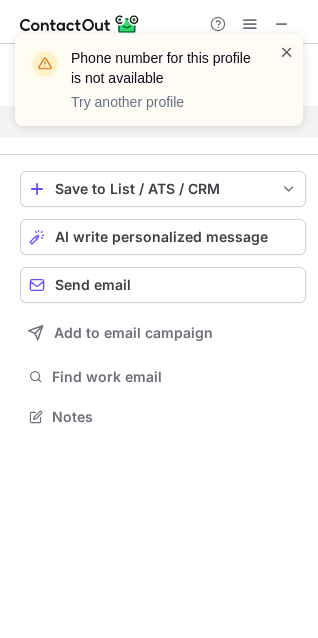click at bounding box center [287, 52] 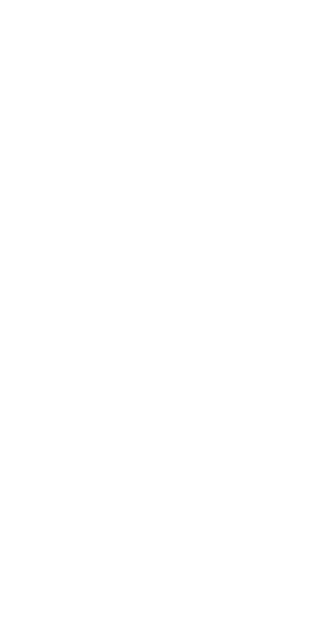 scroll, scrollTop: 0, scrollLeft: 0, axis: both 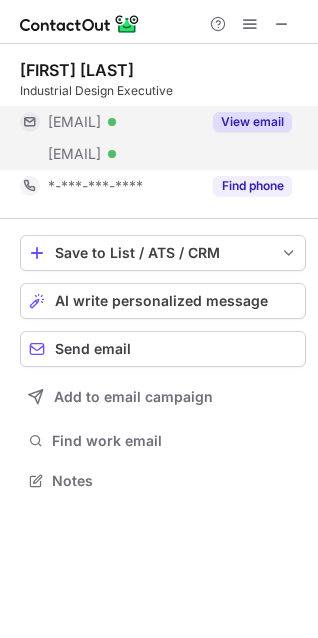 click on "View email" at bounding box center [252, 122] 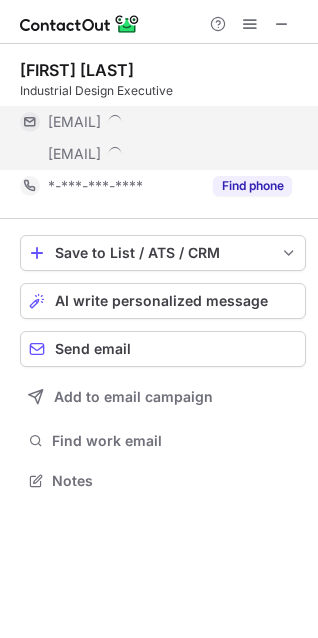 scroll, scrollTop: 10, scrollLeft: 10, axis: both 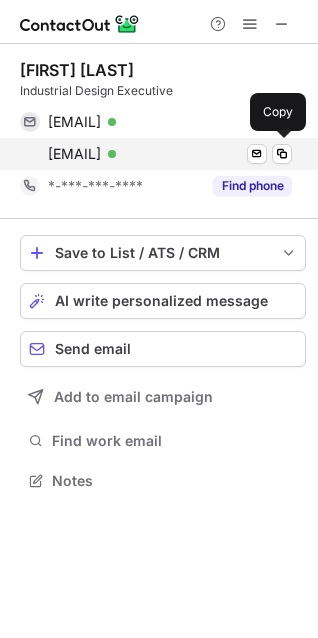 drag, startPoint x: 32, startPoint y: 148, endPoint x: 169, endPoint y: 160, distance: 137.52454 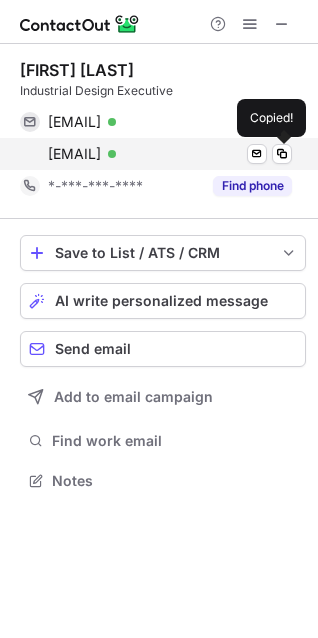 copy on "mike@ellis-id.com" 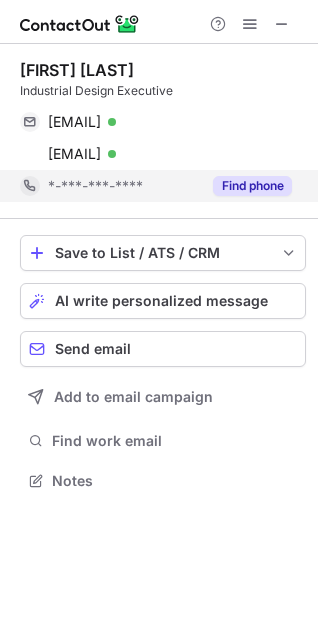 click on "Find phone" at bounding box center (252, 186) 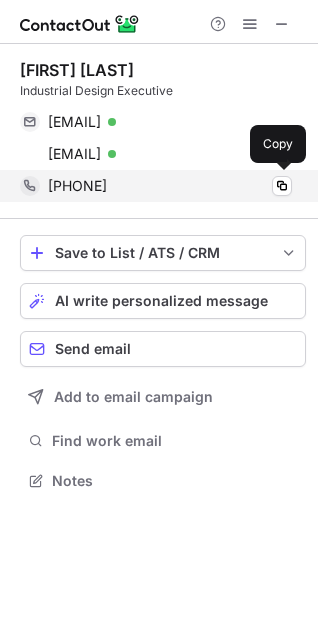 drag, startPoint x: 177, startPoint y: 183, endPoint x: 60, endPoint y: 191, distance: 117.273186 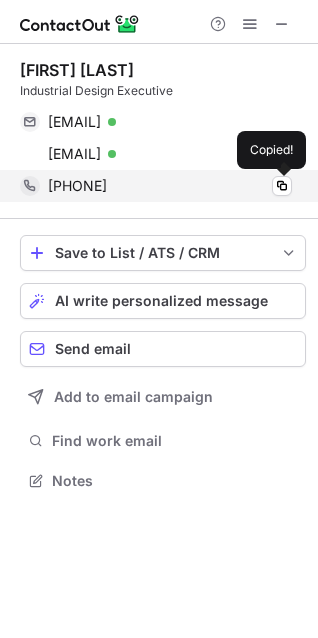 copy on "17608036604" 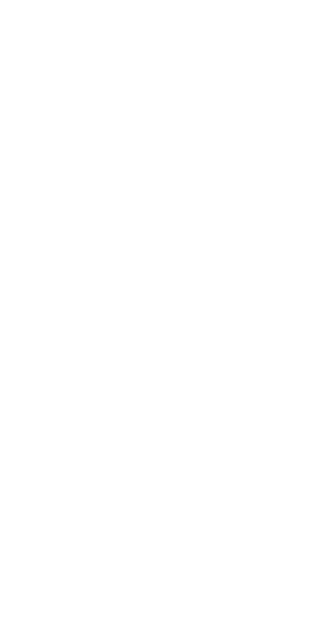 scroll, scrollTop: 0, scrollLeft: 0, axis: both 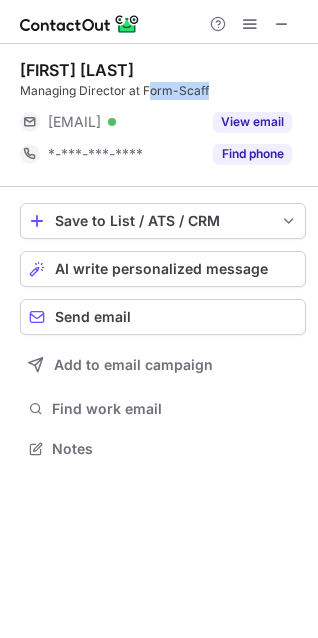 drag, startPoint x: 175, startPoint y: 93, endPoint x: 226, endPoint y: 93, distance: 51 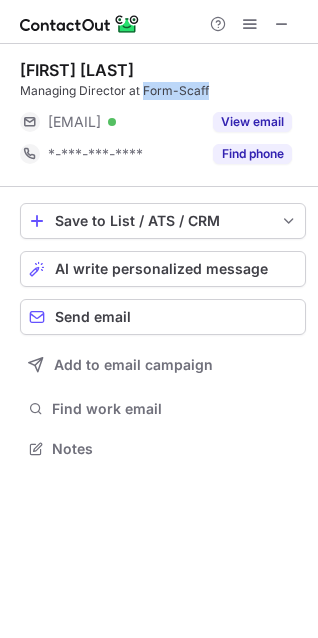 drag, startPoint x: 141, startPoint y: 92, endPoint x: 213, endPoint y: 92, distance: 72 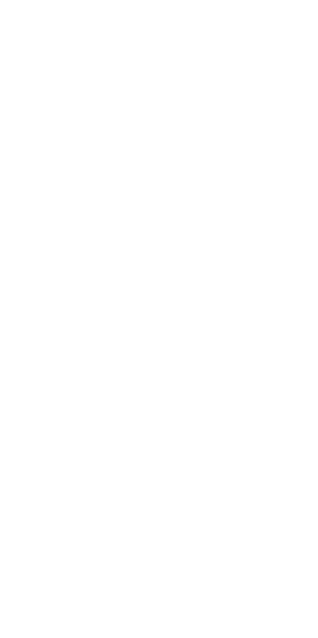 scroll, scrollTop: 0, scrollLeft: 0, axis: both 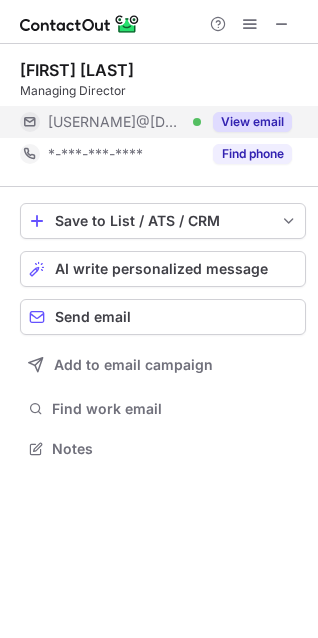 click on "View email" at bounding box center (252, 122) 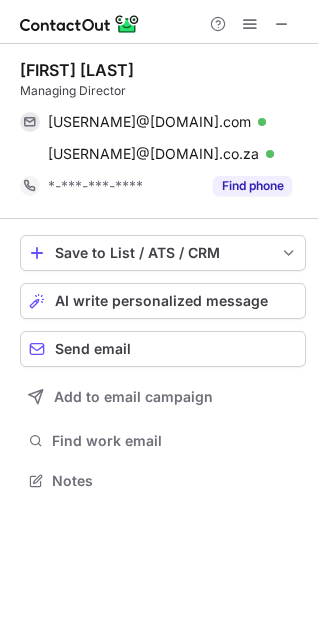scroll, scrollTop: 10, scrollLeft: 10, axis: both 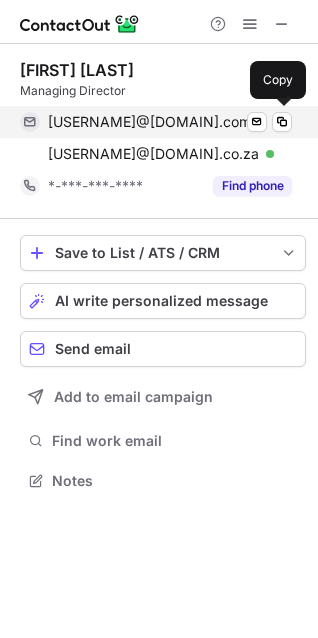 drag, startPoint x: 48, startPoint y: 123, endPoint x: 240, endPoint y: 128, distance: 192.0651 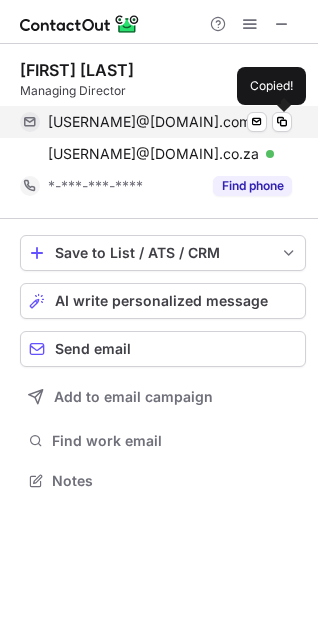 copy on "gerhardb@wacomodular.com" 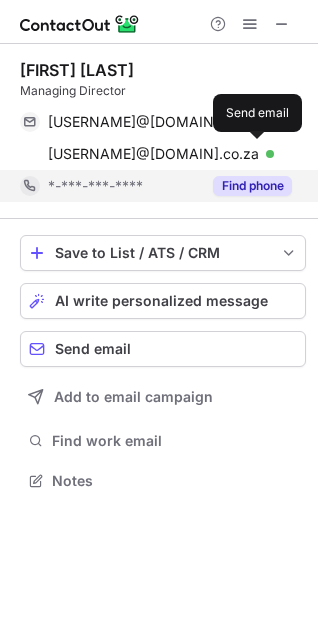 click on "Find phone" at bounding box center (252, 186) 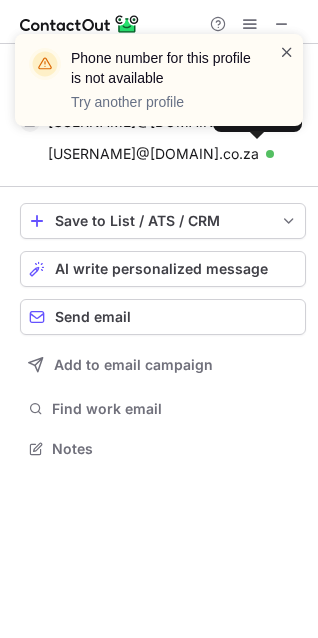 scroll, scrollTop: 435, scrollLeft: 318, axis: both 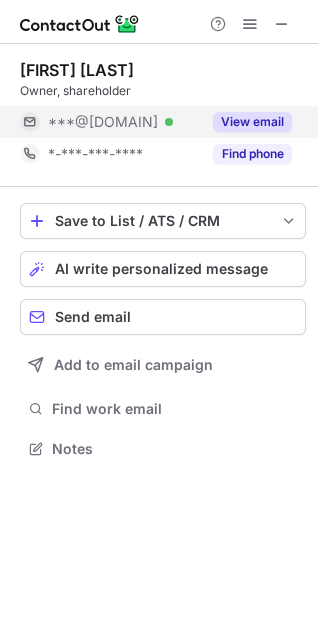 click on "View email" at bounding box center (252, 122) 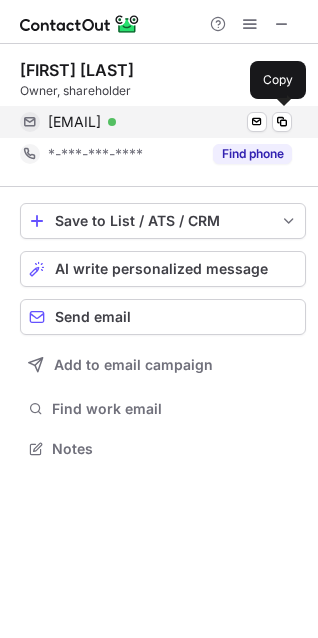 drag, startPoint x: 43, startPoint y: 119, endPoint x: 170, endPoint y: 125, distance: 127.141655 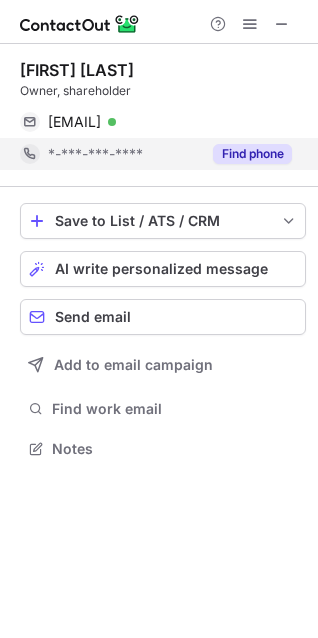 copy on "rtv@wacoint.co.za" 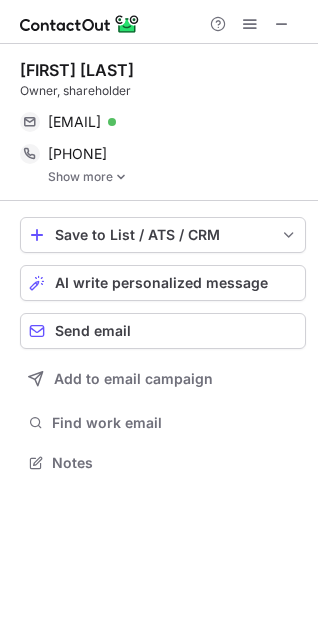 scroll, scrollTop: 10, scrollLeft: 10, axis: both 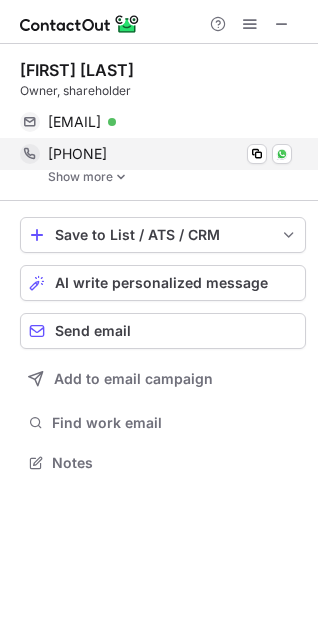 drag, startPoint x: 58, startPoint y: 151, endPoint x: 149, endPoint y: 155, distance: 91.08787 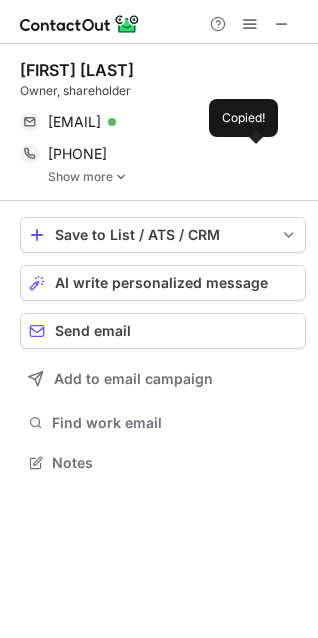 copy on "27833899959" 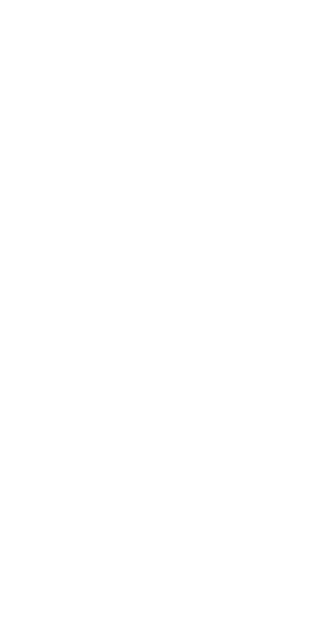 scroll, scrollTop: 0, scrollLeft: 0, axis: both 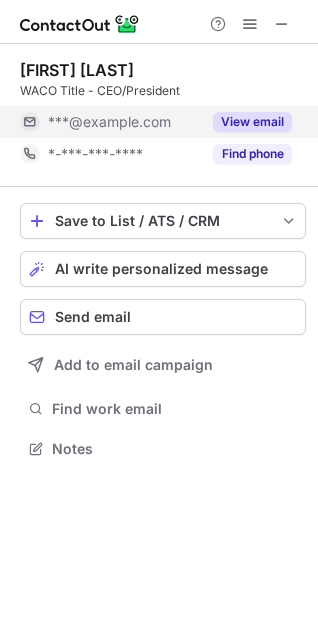 click on "View email" at bounding box center [252, 122] 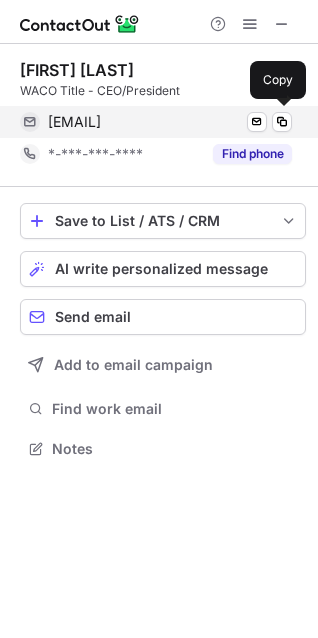 drag, startPoint x: 209, startPoint y: 120, endPoint x: 49, endPoint y: 126, distance: 160.11246 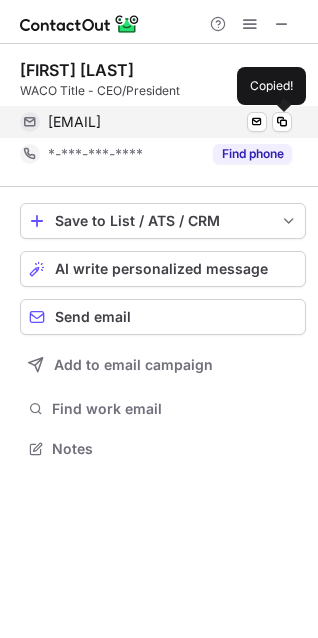 copy on "sheck@wacotitle.com" 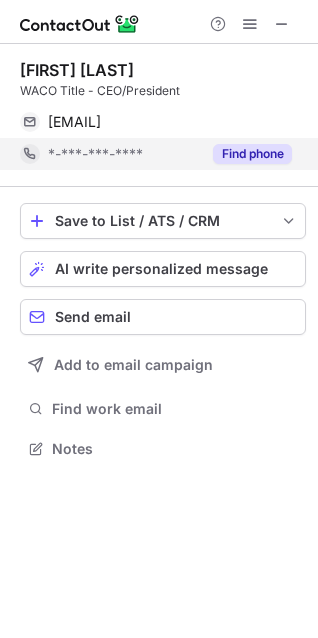click on "Find phone" at bounding box center [252, 154] 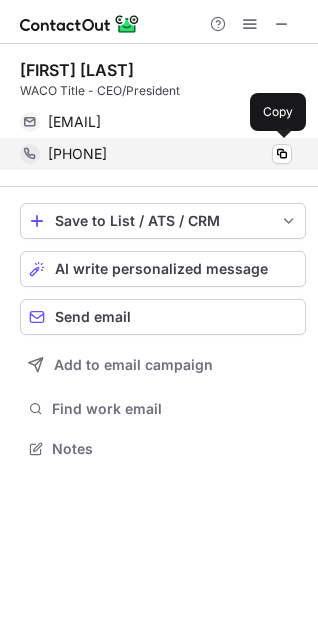 drag, startPoint x: 160, startPoint y: 152, endPoint x: 60, endPoint y: 156, distance: 100.07997 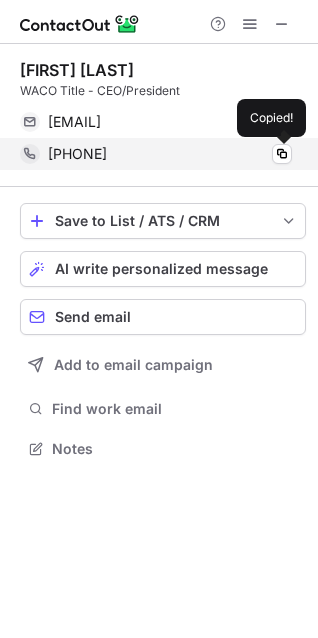 copy on "14792143016" 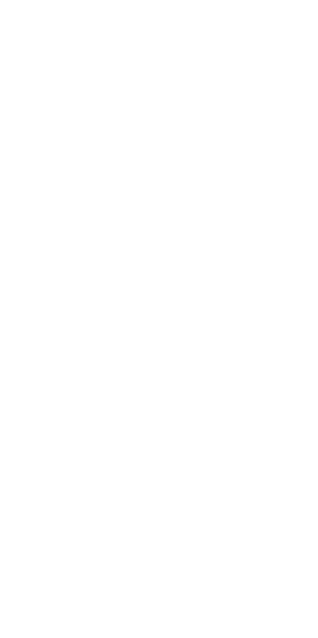 scroll, scrollTop: 0, scrollLeft: 0, axis: both 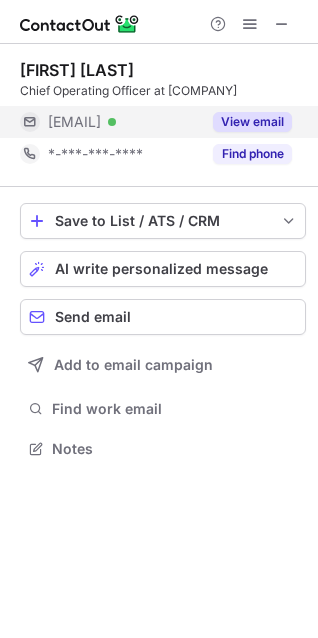 click on "View email" at bounding box center (252, 122) 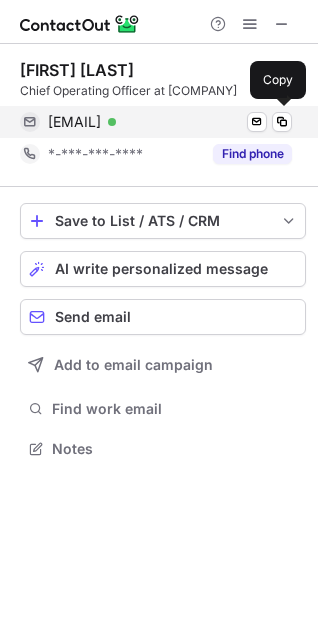 drag, startPoint x: 47, startPoint y: 122, endPoint x: 209, endPoint y: 125, distance: 162.02777 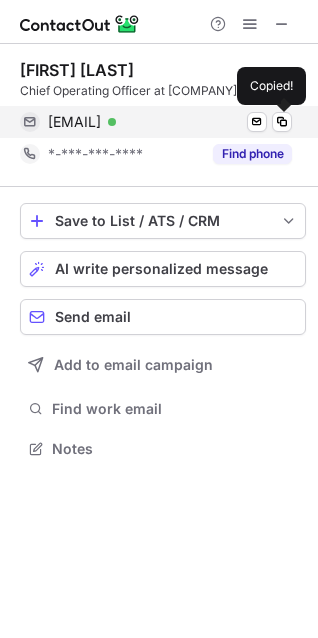 copy on "[EMAIL]" 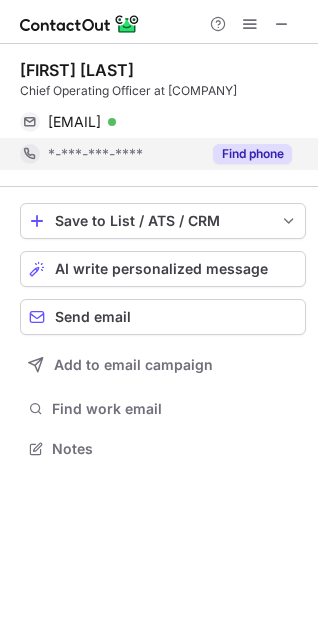 click on "Find phone" at bounding box center (252, 154) 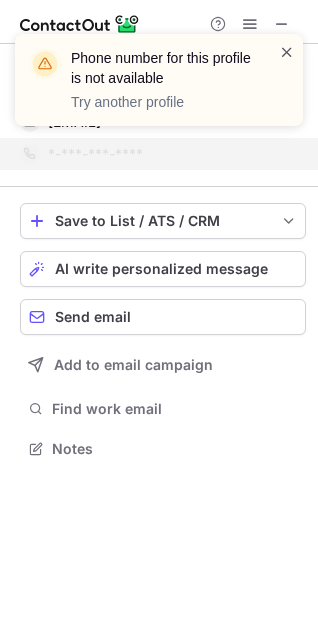click at bounding box center (287, 52) 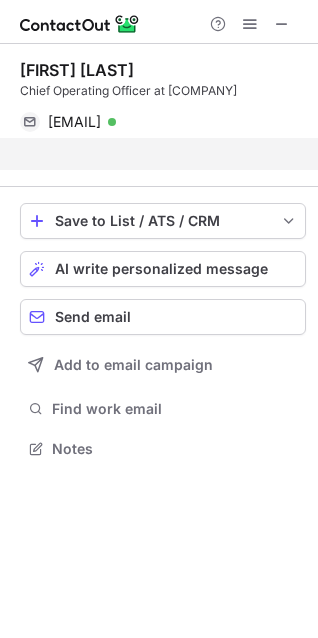 scroll, scrollTop: 403, scrollLeft: 318, axis: both 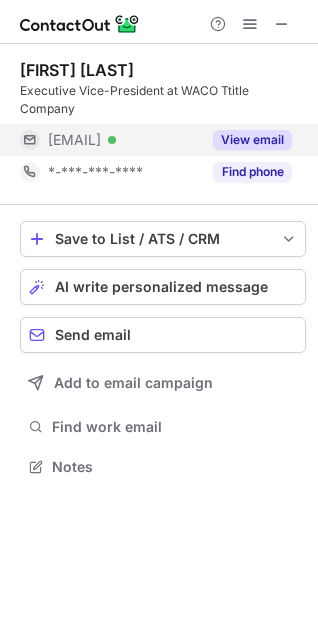 click on "View email" at bounding box center [252, 140] 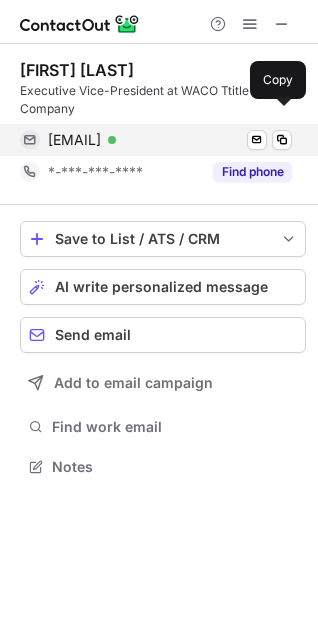 drag, startPoint x: 47, startPoint y: 120, endPoint x: 208, endPoint y: 128, distance: 161.19864 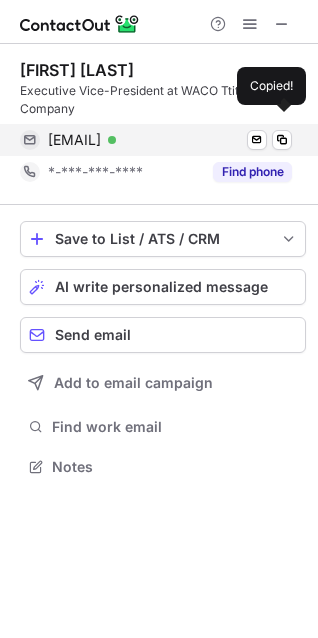 copy on "[EMAIL]" 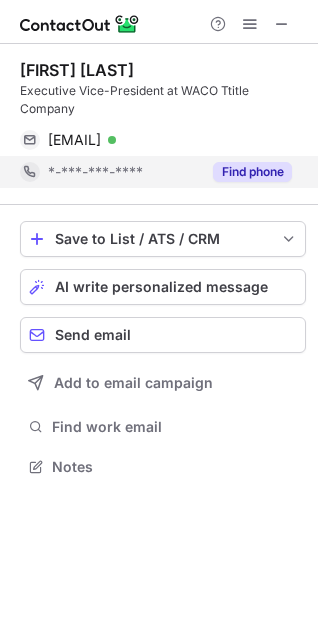 click on "Find phone" at bounding box center (252, 172) 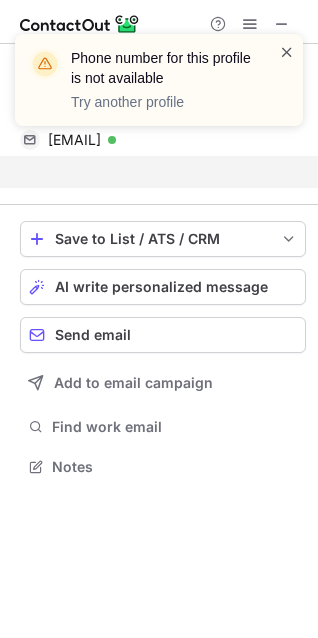 scroll, scrollTop: 403, scrollLeft: 318, axis: both 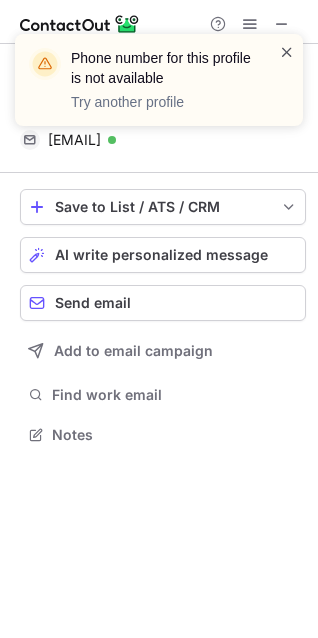 click at bounding box center (287, 52) 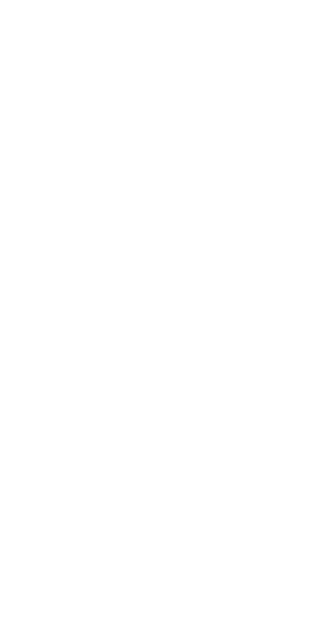 scroll, scrollTop: 0, scrollLeft: 0, axis: both 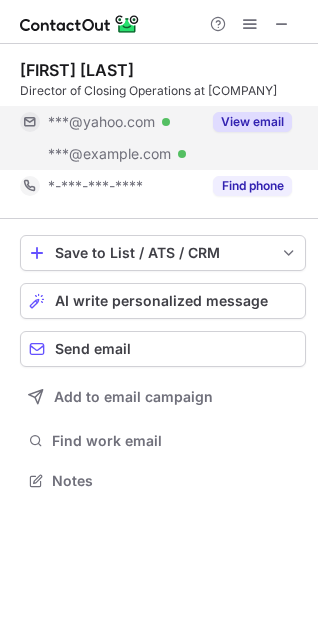 click on "View email" at bounding box center [252, 122] 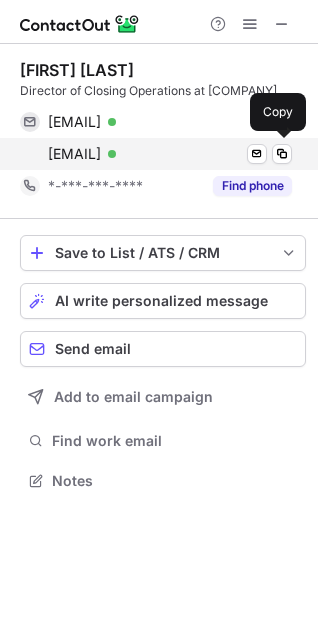 drag, startPoint x: 38, startPoint y: 151, endPoint x: 217, endPoint y: 160, distance: 179.22612 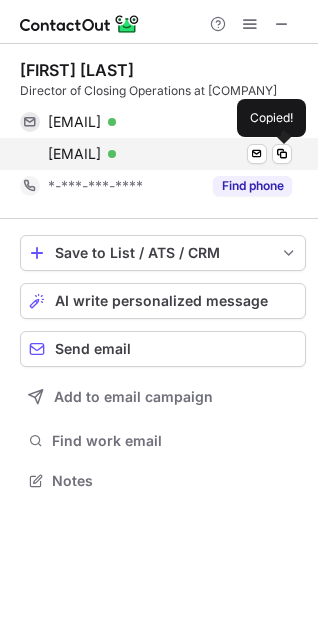 copy on "[EMAIL]" 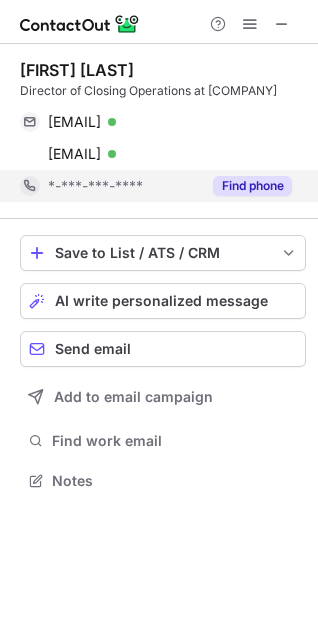 click on "Find phone" at bounding box center (252, 186) 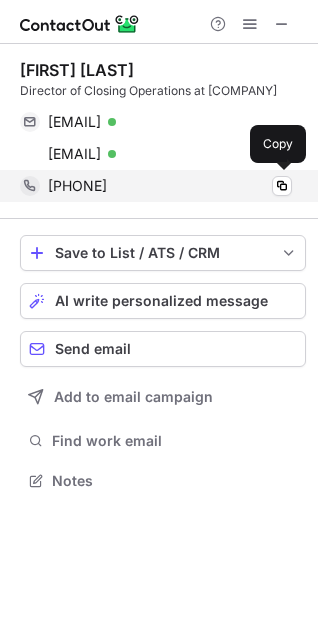drag, startPoint x: 160, startPoint y: 184, endPoint x: 60, endPoint y: 189, distance: 100.12492 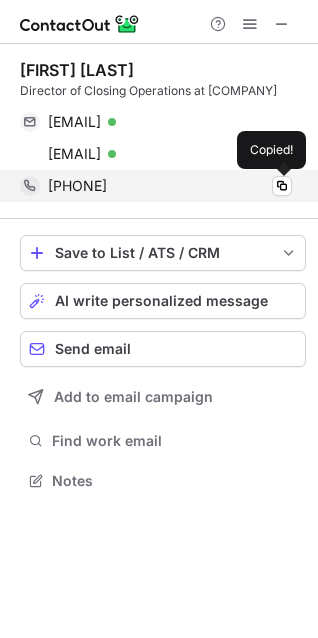copy on "15013267848" 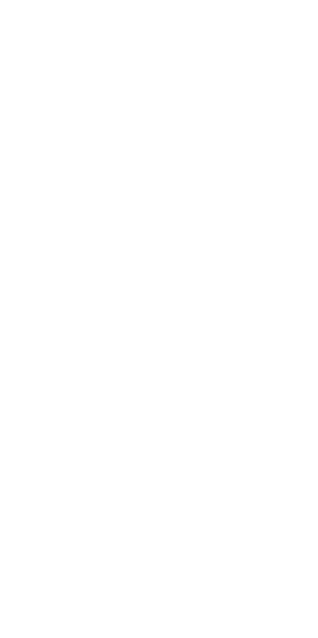 scroll, scrollTop: 0, scrollLeft: 0, axis: both 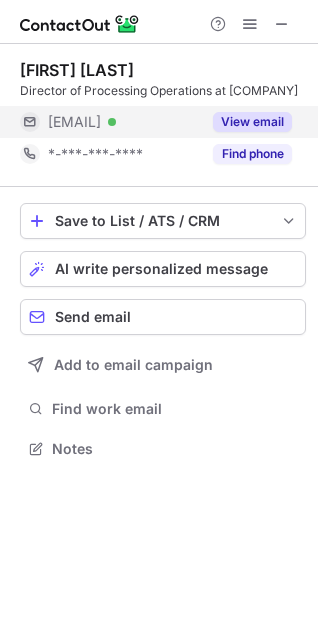 click on "View email" at bounding box center [252, 122] 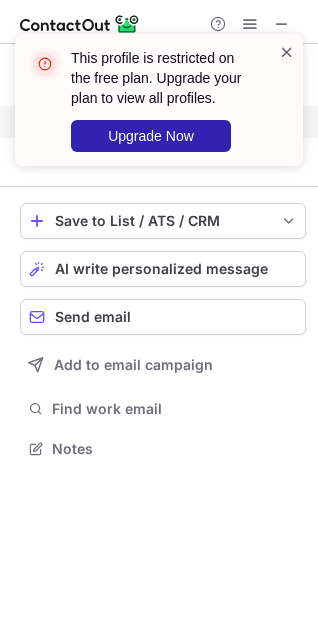 click at bounding box center (287, 52) 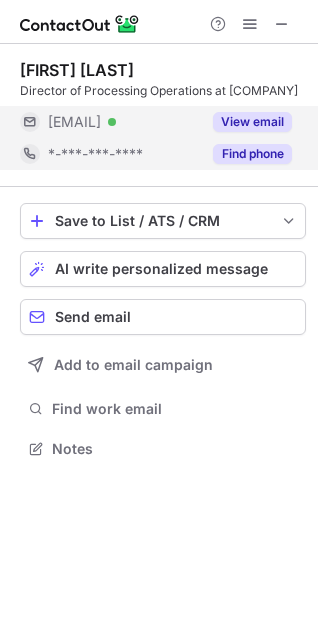 click on "Find phone" at bounding box center (252, 154) 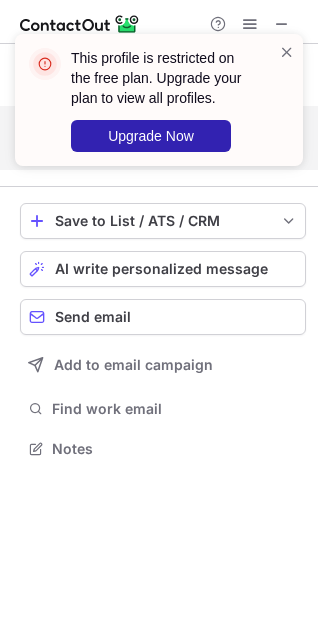 scroll, scrollTop: 421, scrollLeft: 318, axis: both 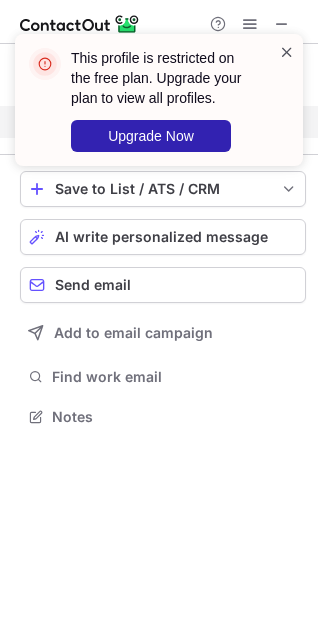 click at bounding box center [287, 52] 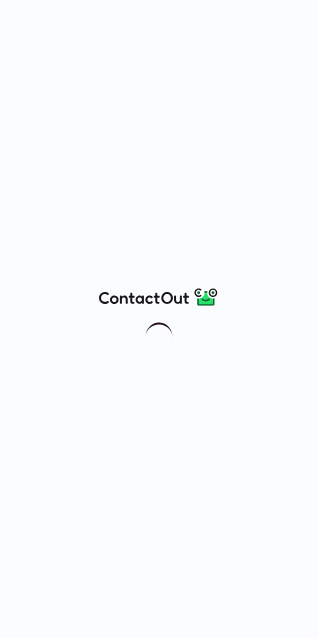 scroll, scrollTop: 0, scrollLeft: 0, axis: both 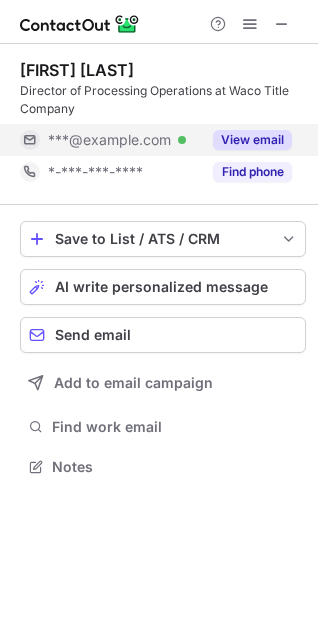 click on "View email" at bounding box center [252, 140] 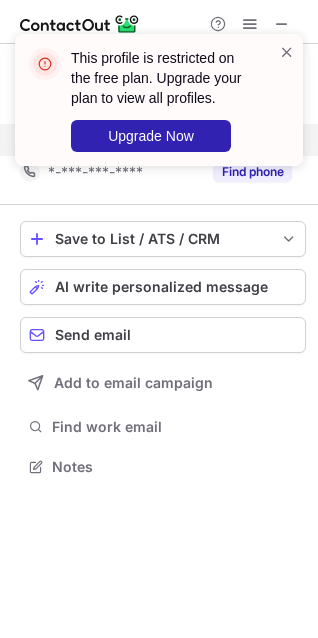 click on "This profile is restricted on the free plan. Upgrade your plan to view all profiles. Upgrade Now" at bounding box center (159, 100) 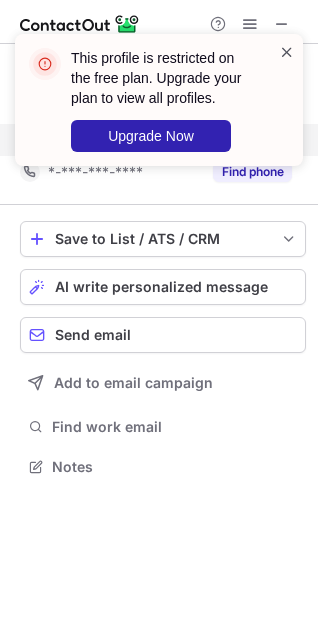 click at bounding box center [287, 52] 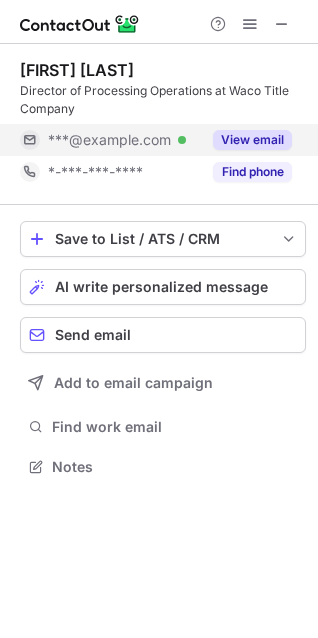 scroll, scrollTop: 441, scrollLeft: 318, axis: both 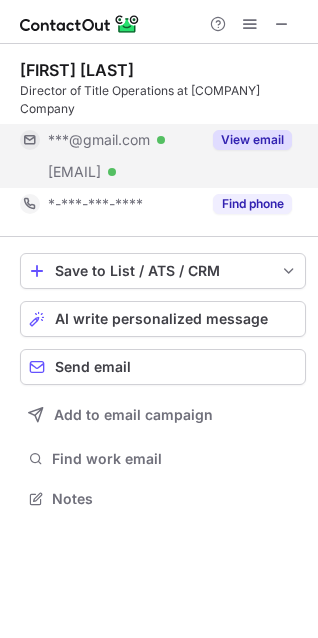 click on "View email" at bounding box center (252, 140) 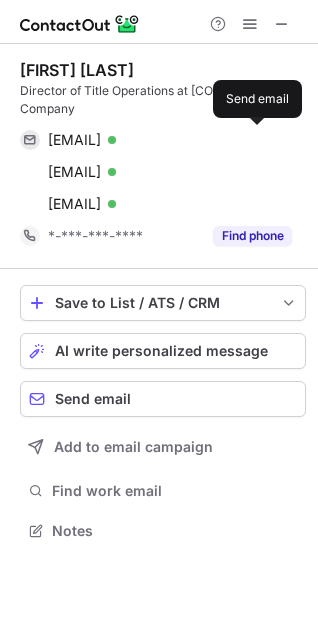 scroll, scrollTop: 10, scrollLeft: 10, axis: both 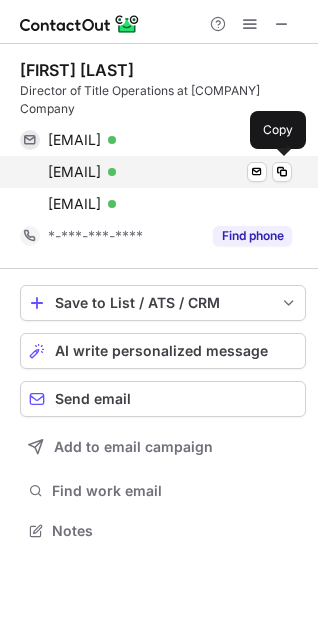 drag, startPoint x: 20, startPoint y: 170, endPoint x: 227, endPoint y: 183, distance: 207.4078 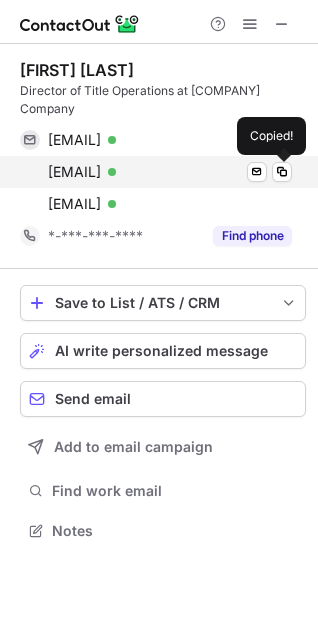 copy on "[EMAIL]" 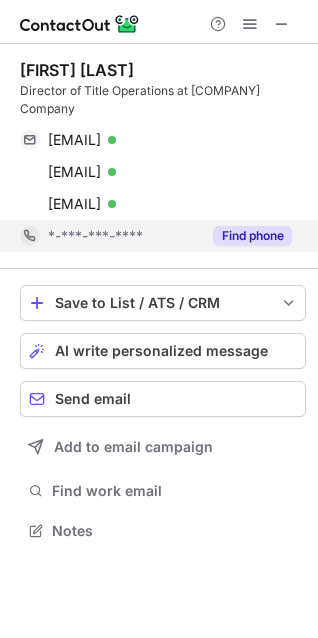 click on "Find phone" at bounding box center (252, 236) 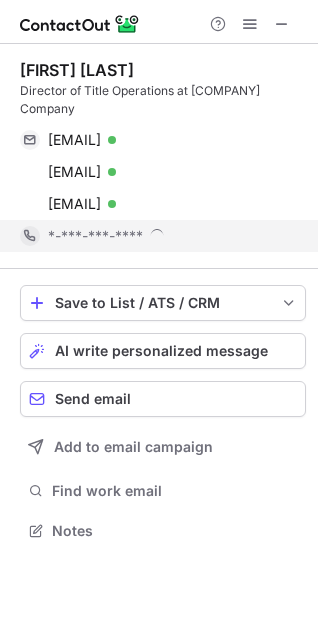 scroll, scrollTop: 10, scrollLeft: 10, axis: both 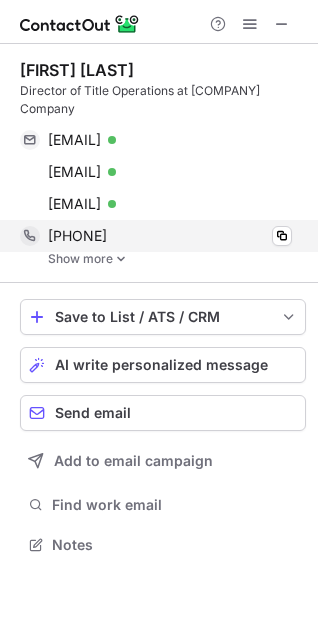 drag, startPoint x: 161, startPoint y: 238, endPoint x: 60, endPoint y: 238, distance: 101 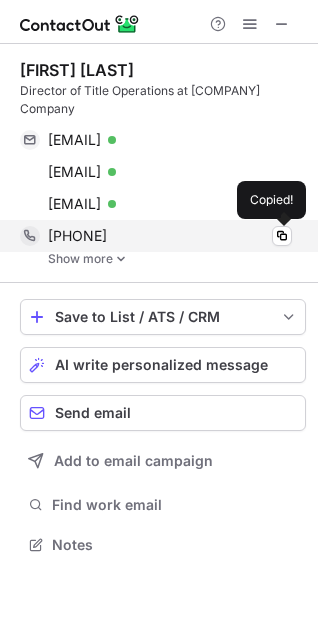 copy on "[PHONE]" 